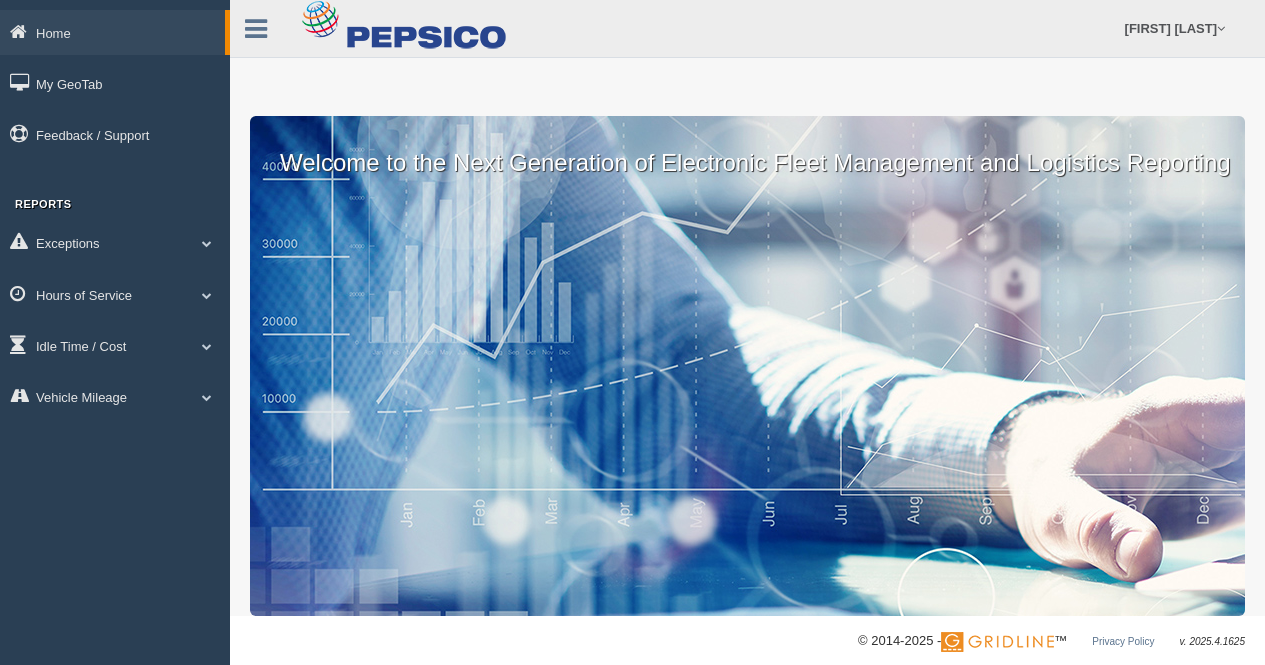 scroll, scrollTop: 0, scrollLeft: 0, axis: both 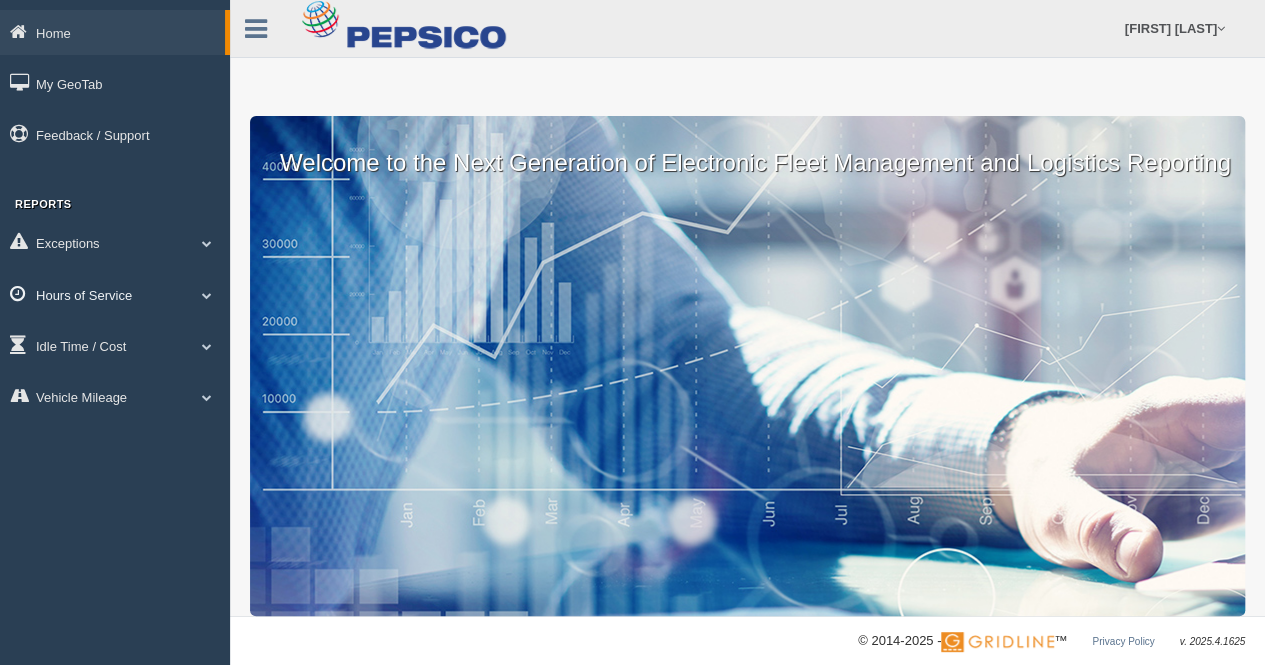 click on "Hours of Service" at bounding box center (115, 294) 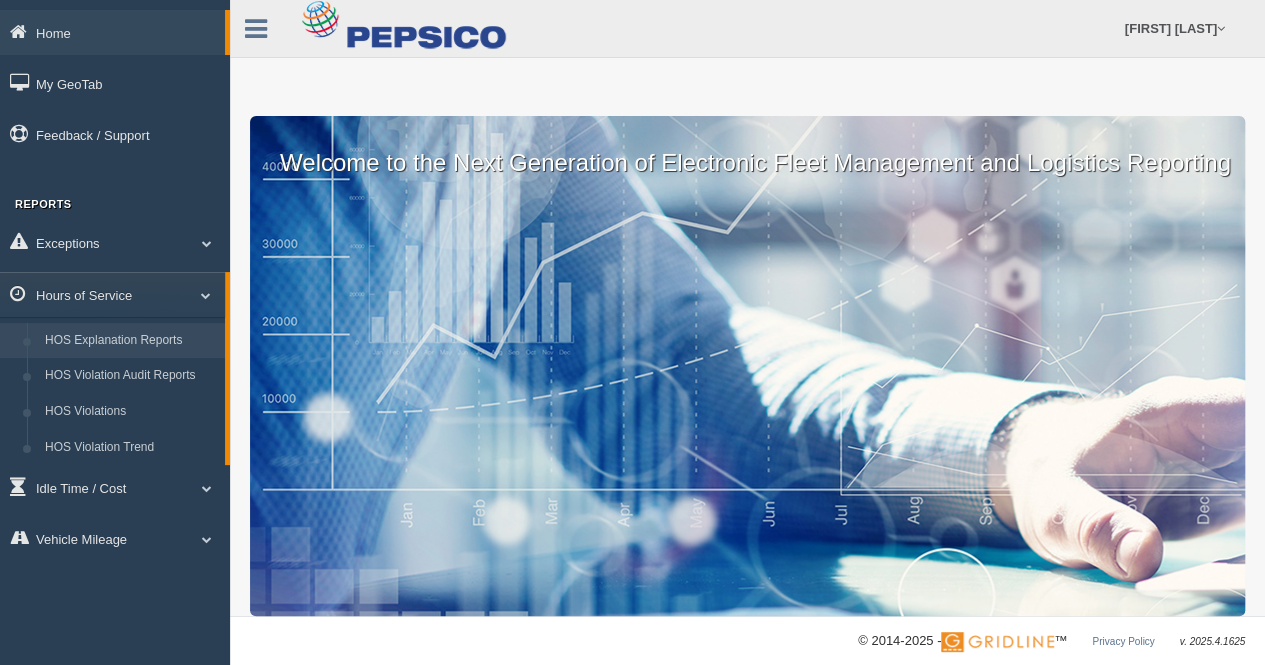 click on "HOS Explanation Reports" at bounding box center (130, 341) 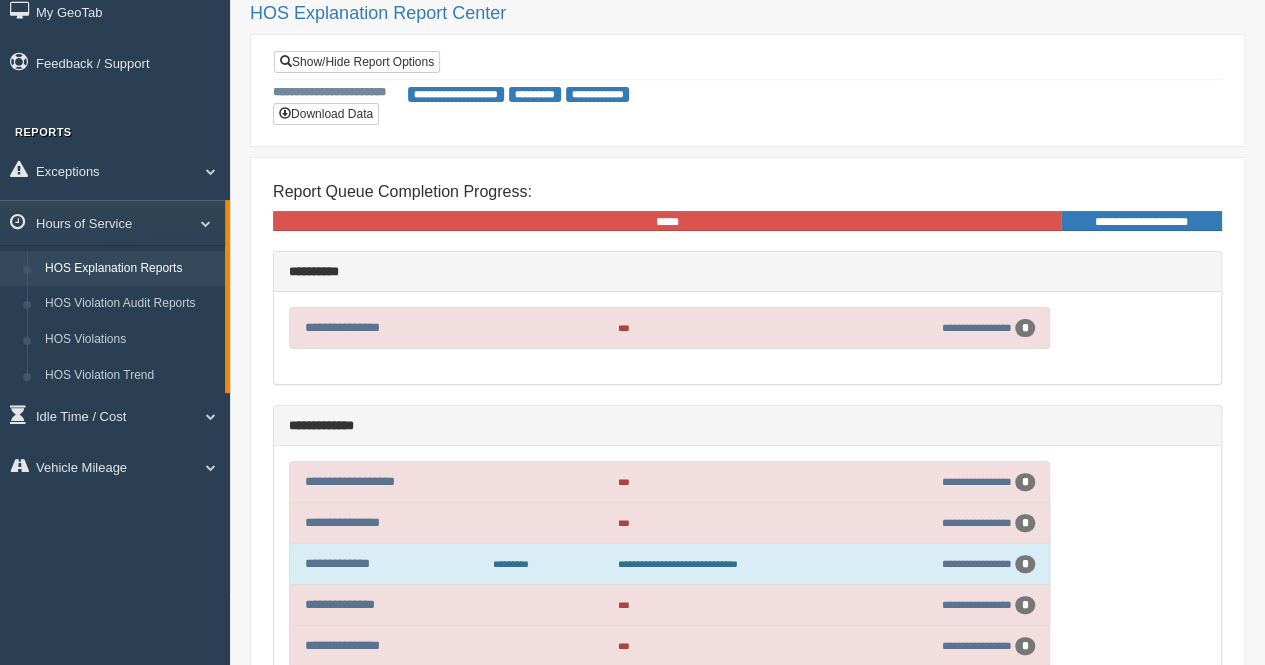 scroll, scrollTop: 100, scrollLeft: 0, axis: vertical 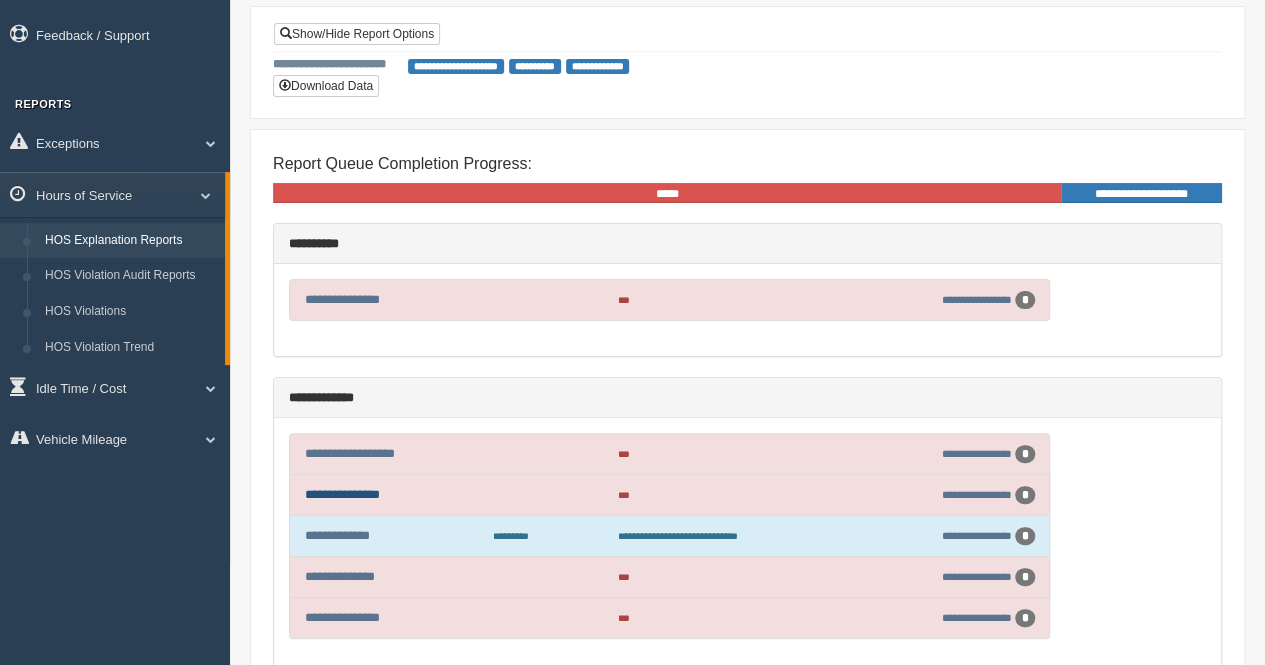 click on "**********" at bounding box center [342, 494] 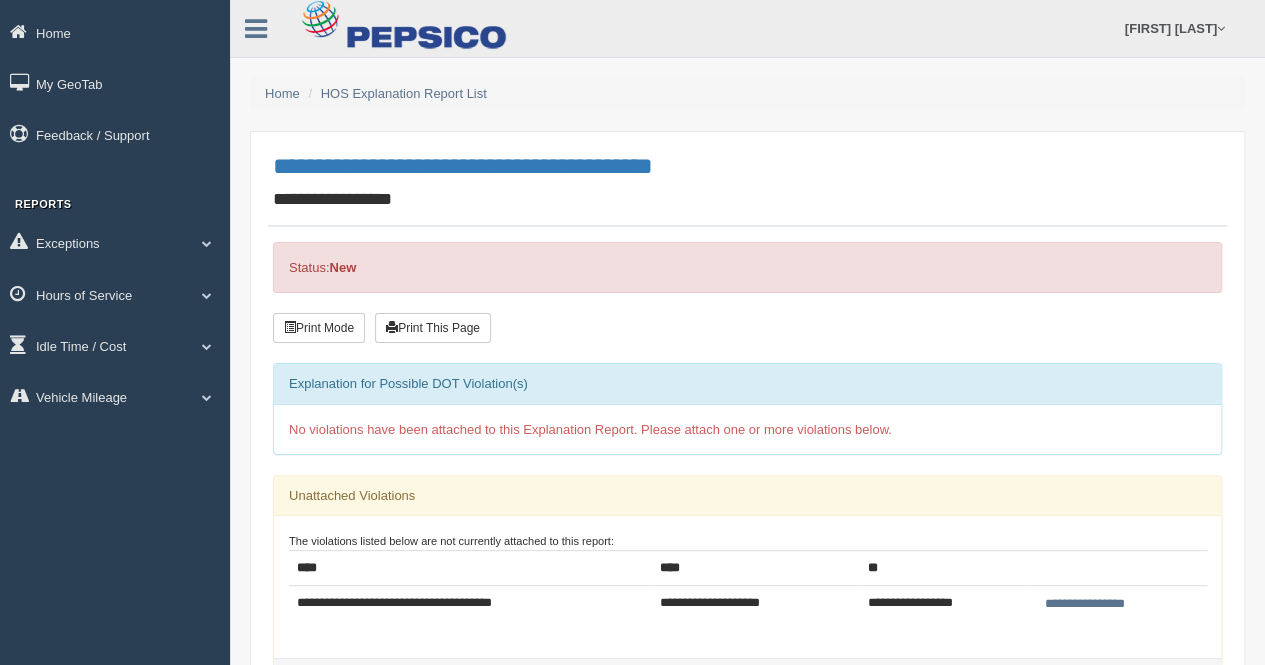 scroll, scrollTop: 100, scrollLeft: 0, axis: vertical 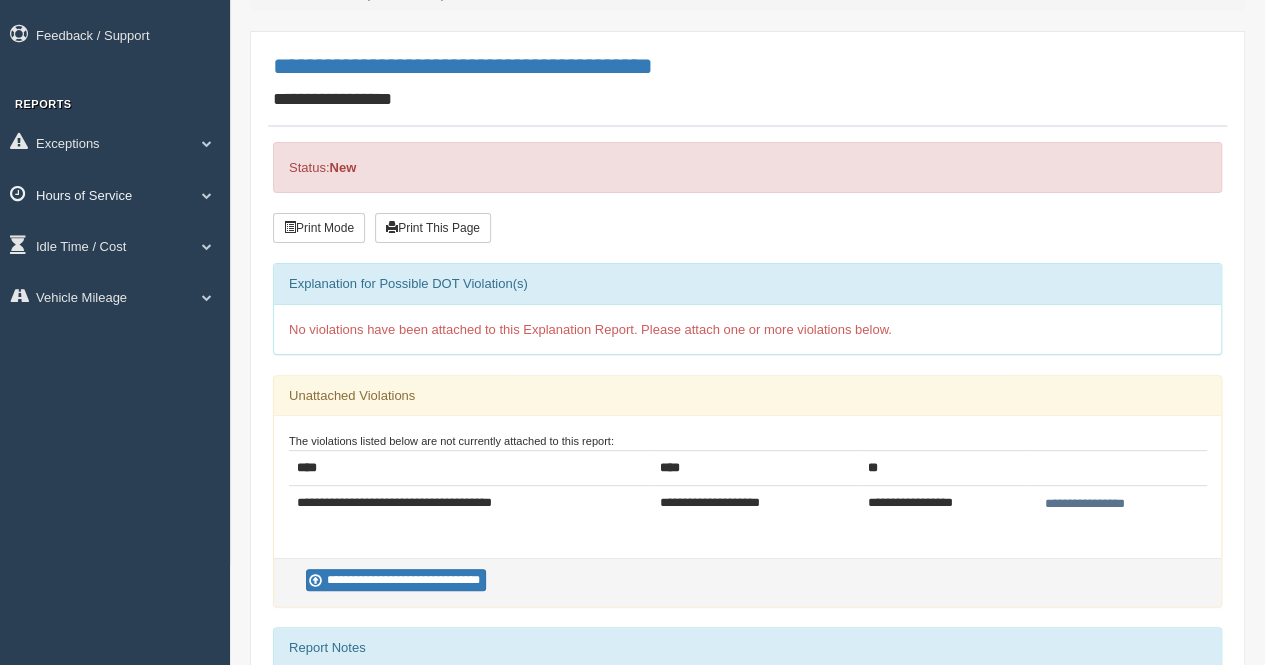 click on "Hours of Service" at bounding box center (115, 194) 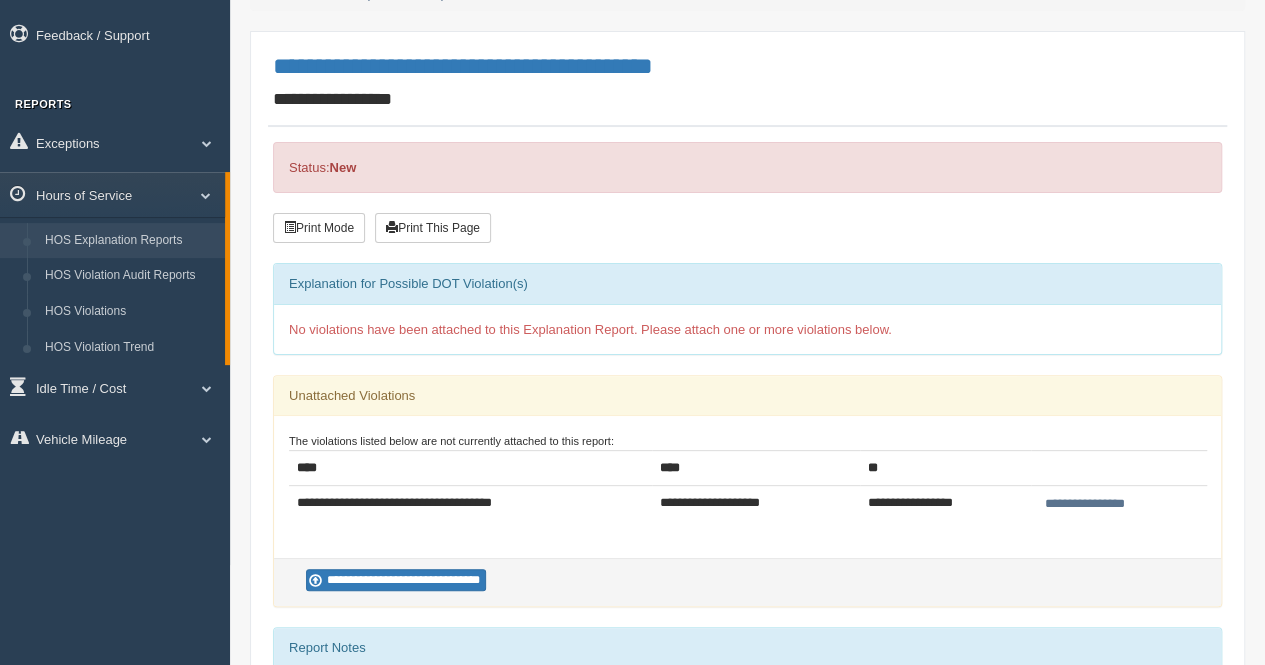 click on "HOS Explanation Reports" at bounding box center (130, 241) 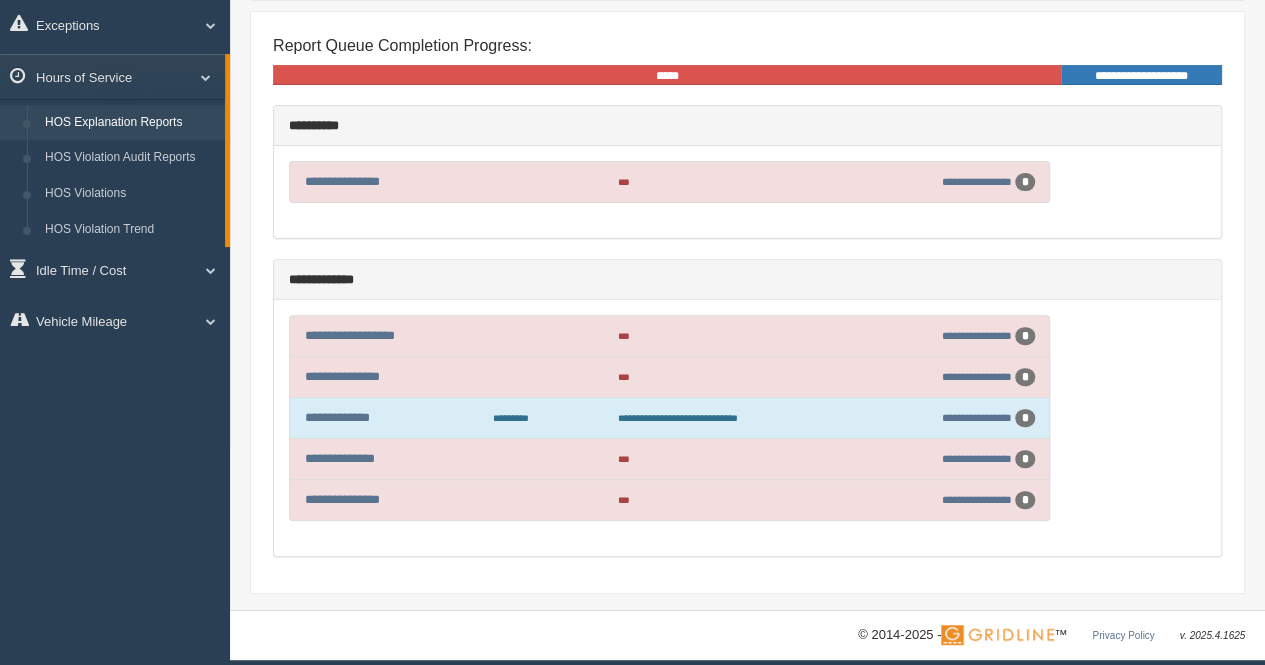 scroll, scrollTop: 222, scrollLeft: 0, axis: vertical 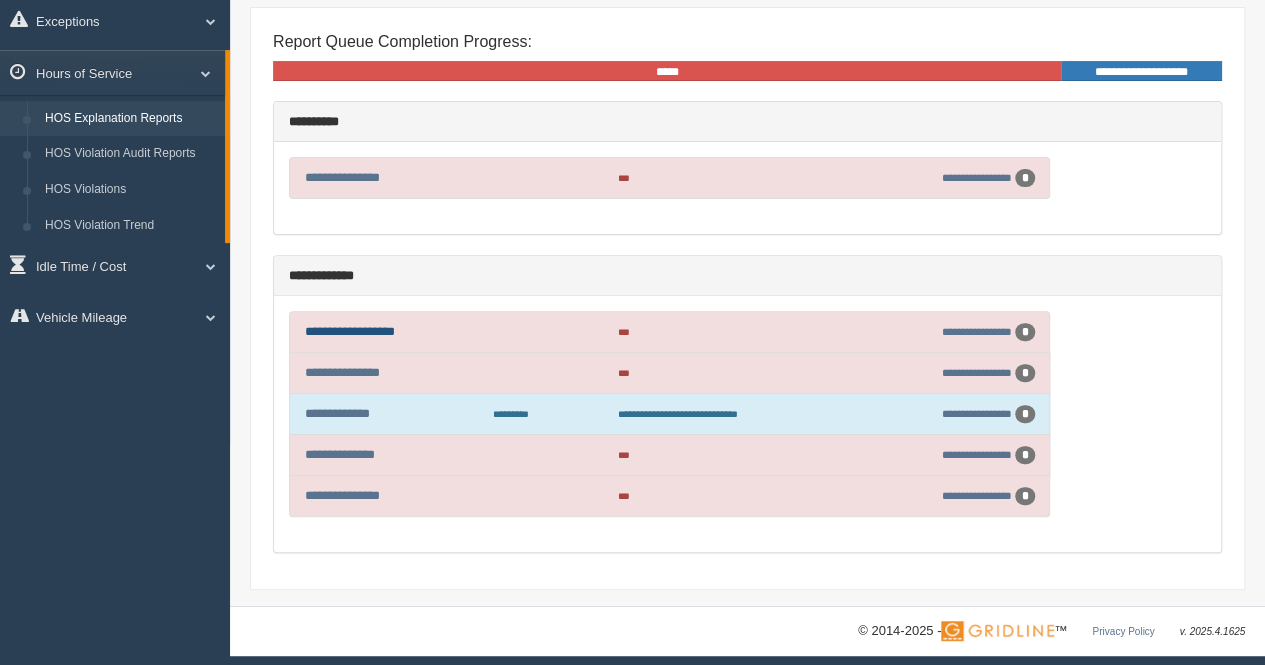 click on "**********" at bounding box center [350, 331] 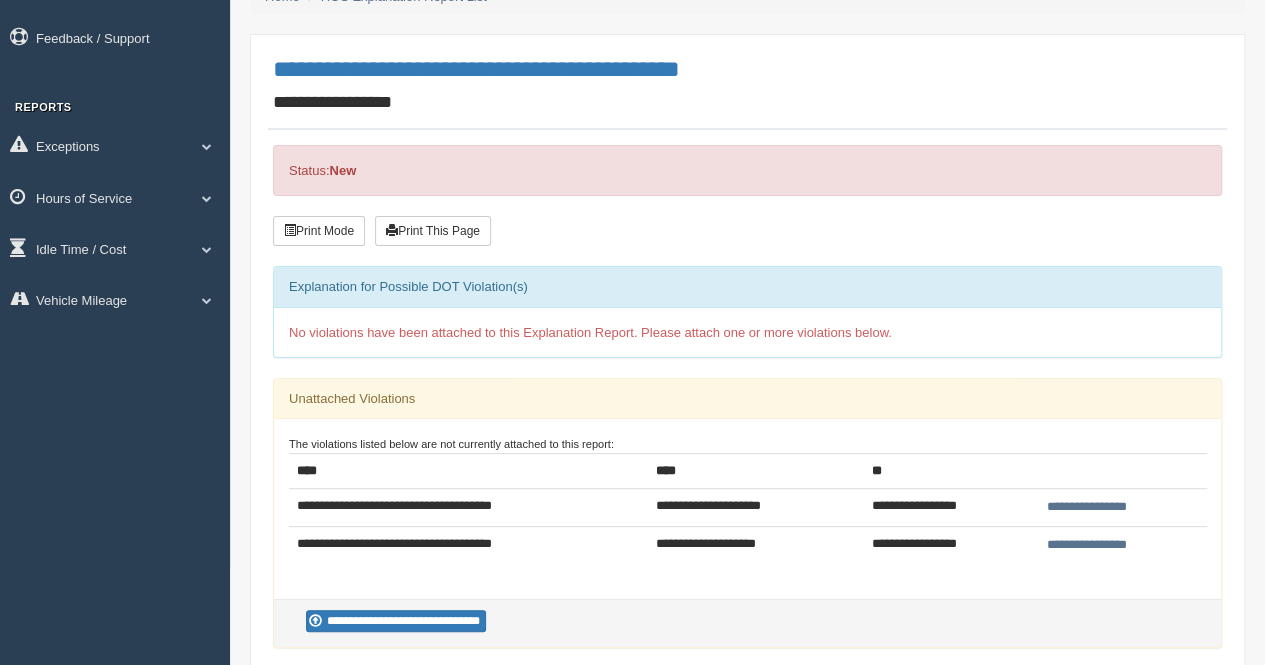 scroll, scrollTop: 0, scrollLeft: 0, axis: both 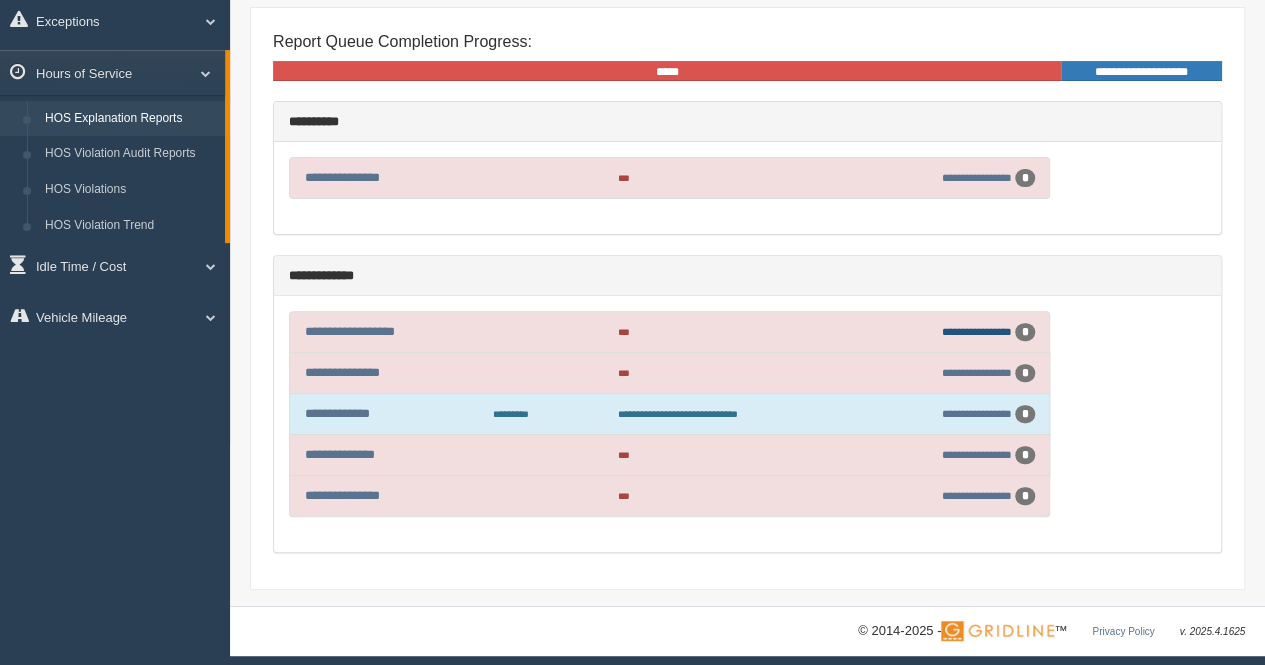 click on "**********" at bounding box center [977, 331] 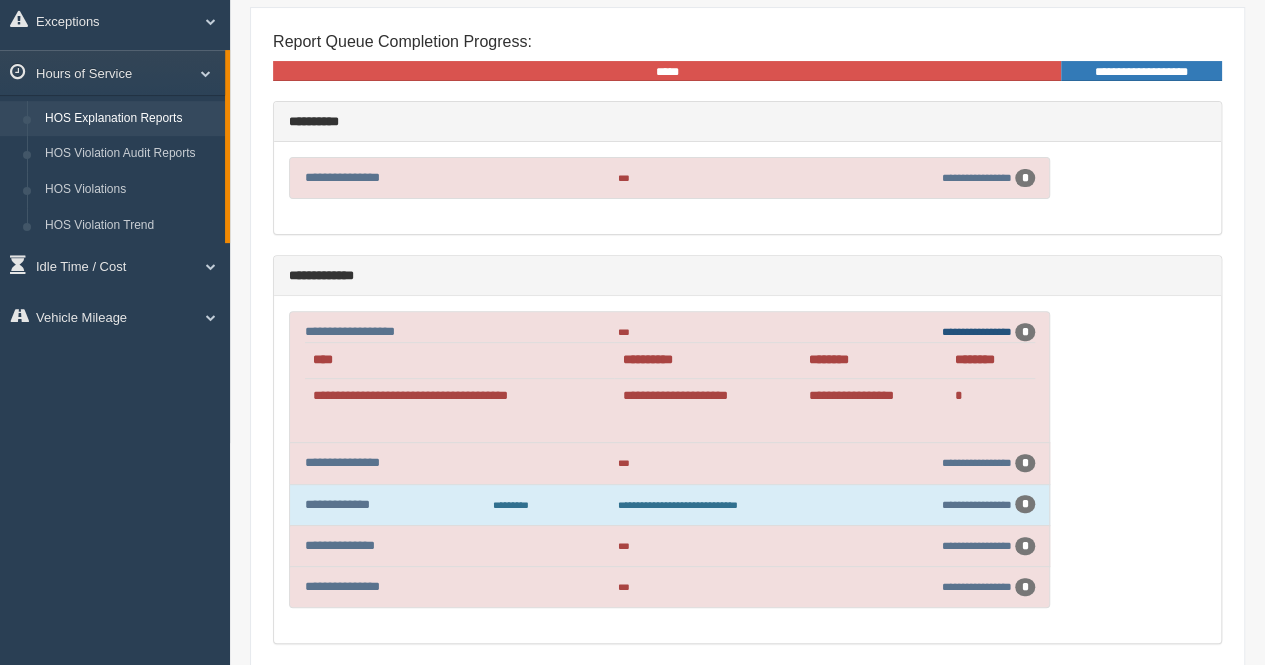 click on "**********" at bounding box center (977, 331) 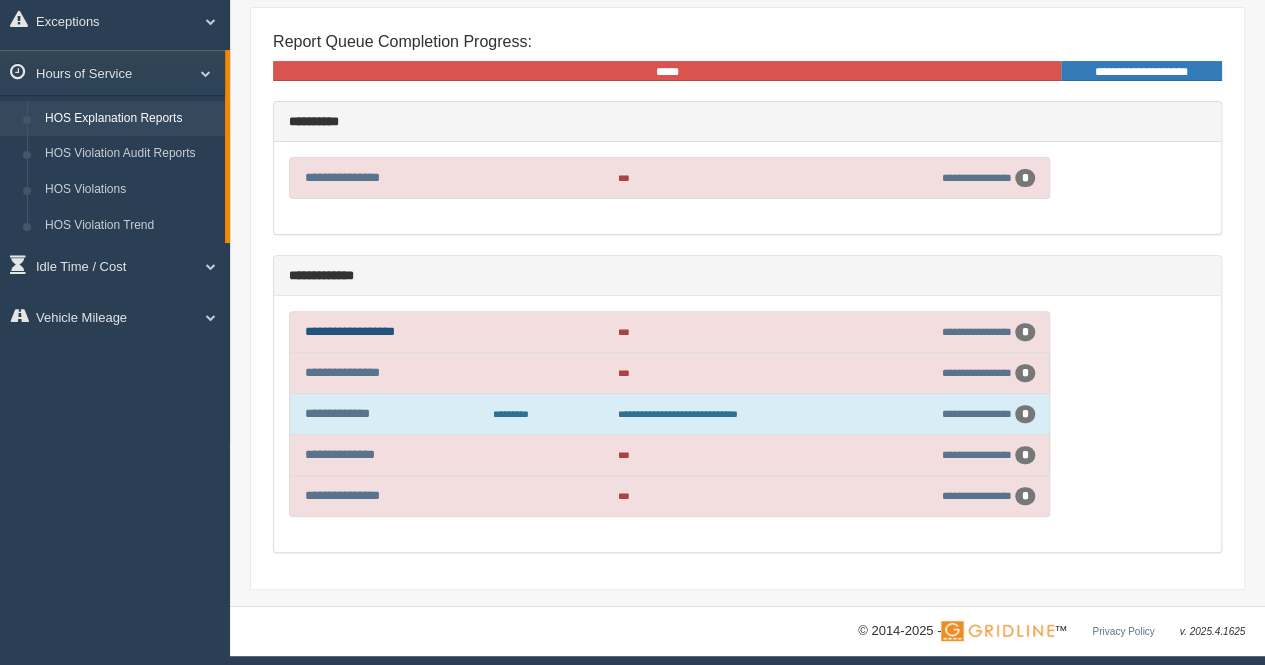 click on "**********" at bounding box center (350, 331) 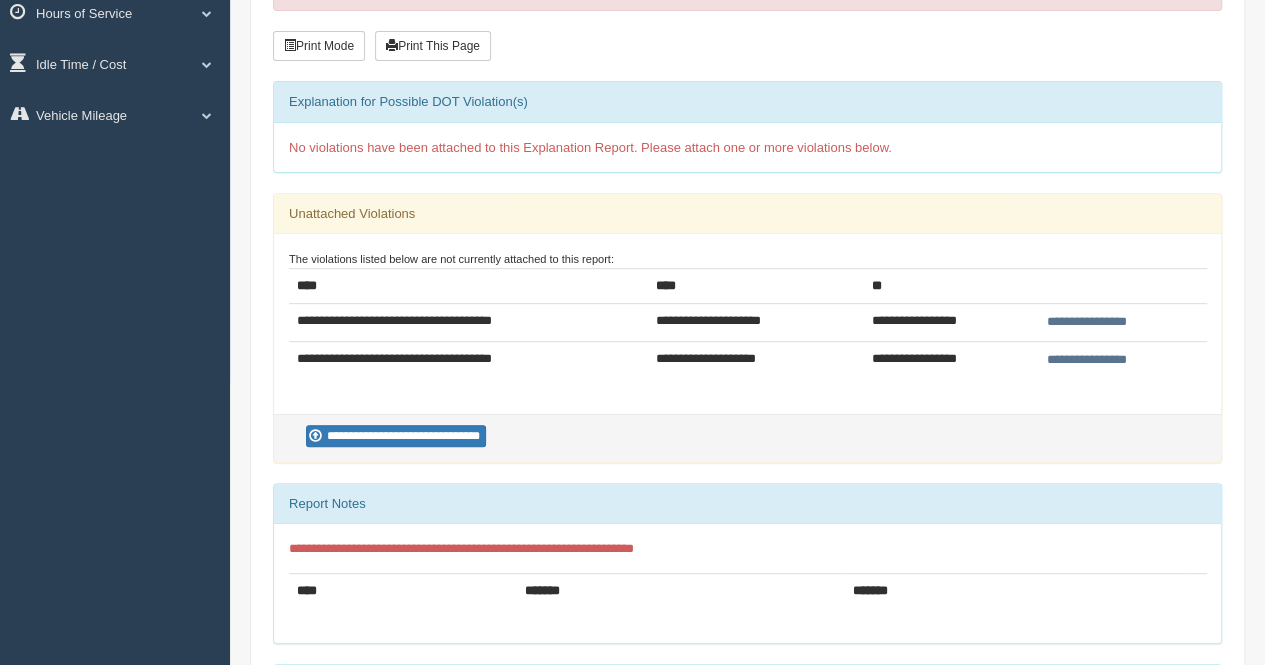 scroll, scrollTop: 236, scrollLeft: 0, axis: vertical 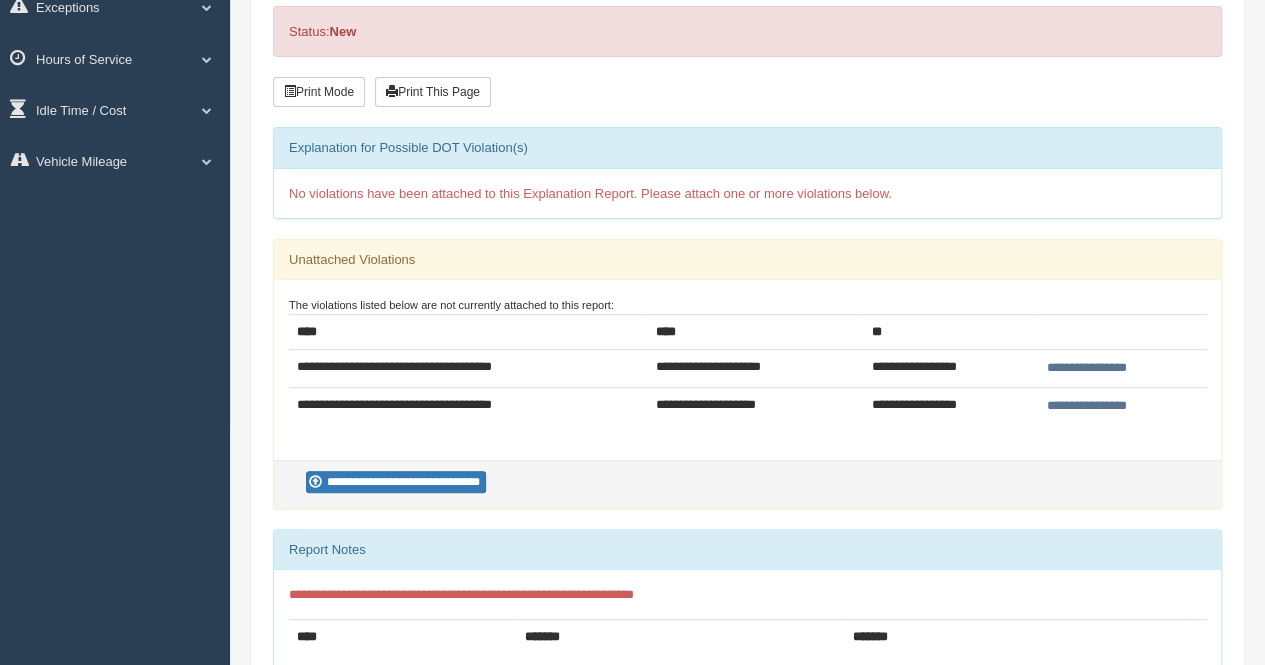 click on "**********" at bounding box center (1087, 368) 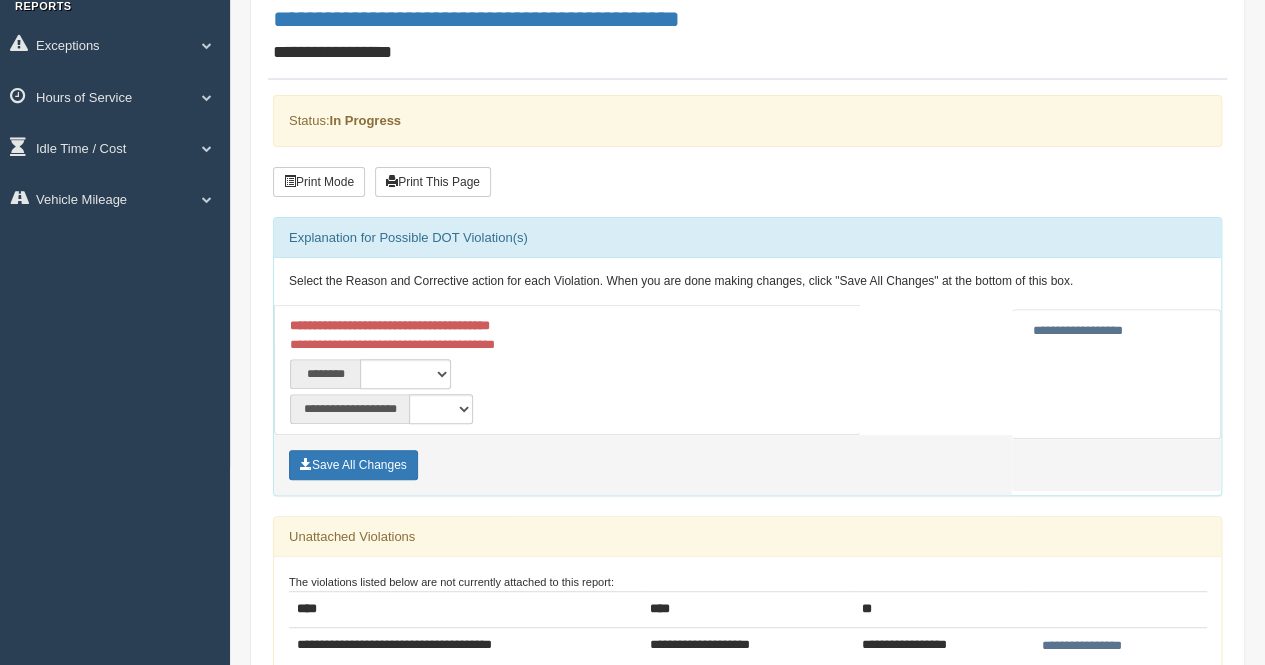 scroll, scrollTop: 200, scrollLeft: 0, axis: vertical 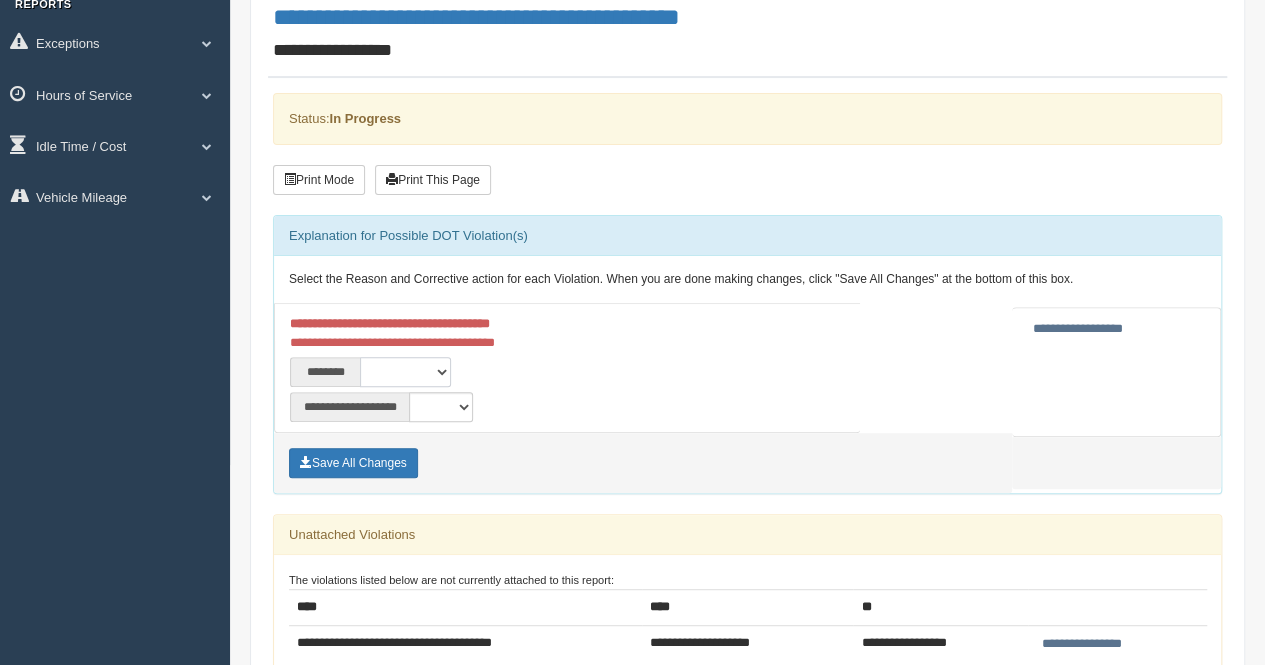 click on "**********" at bounding box center (405, 372) 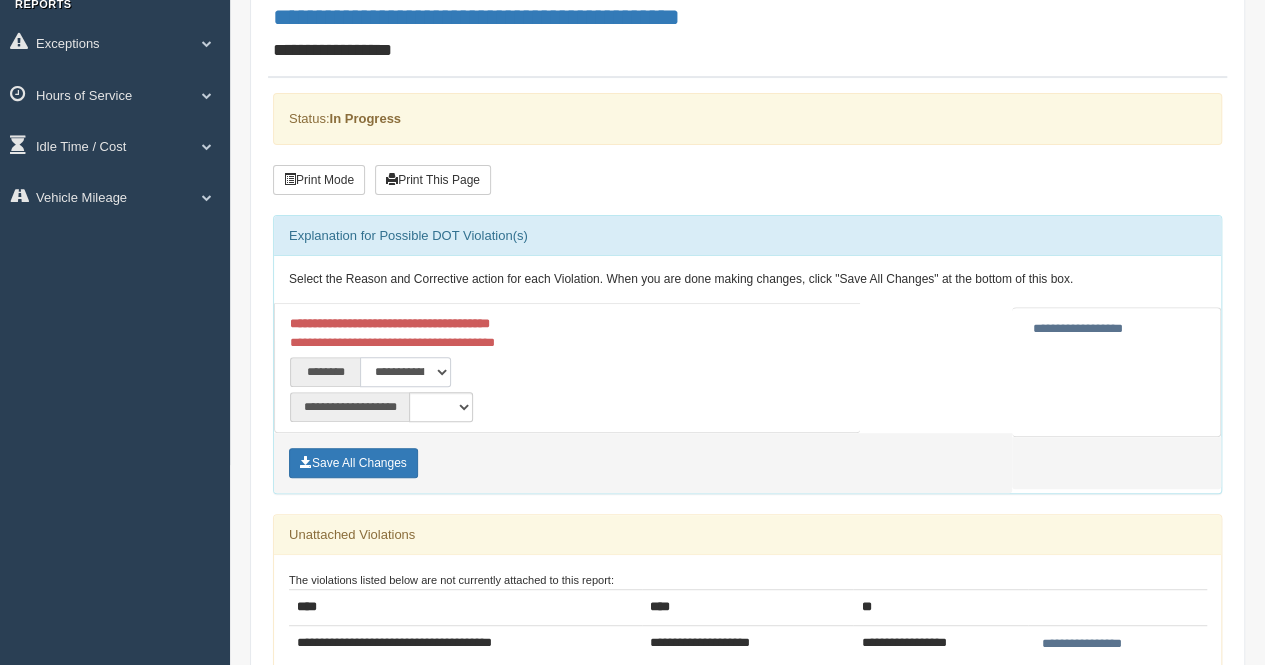 click on "**********" at bounding box center [405, 372] 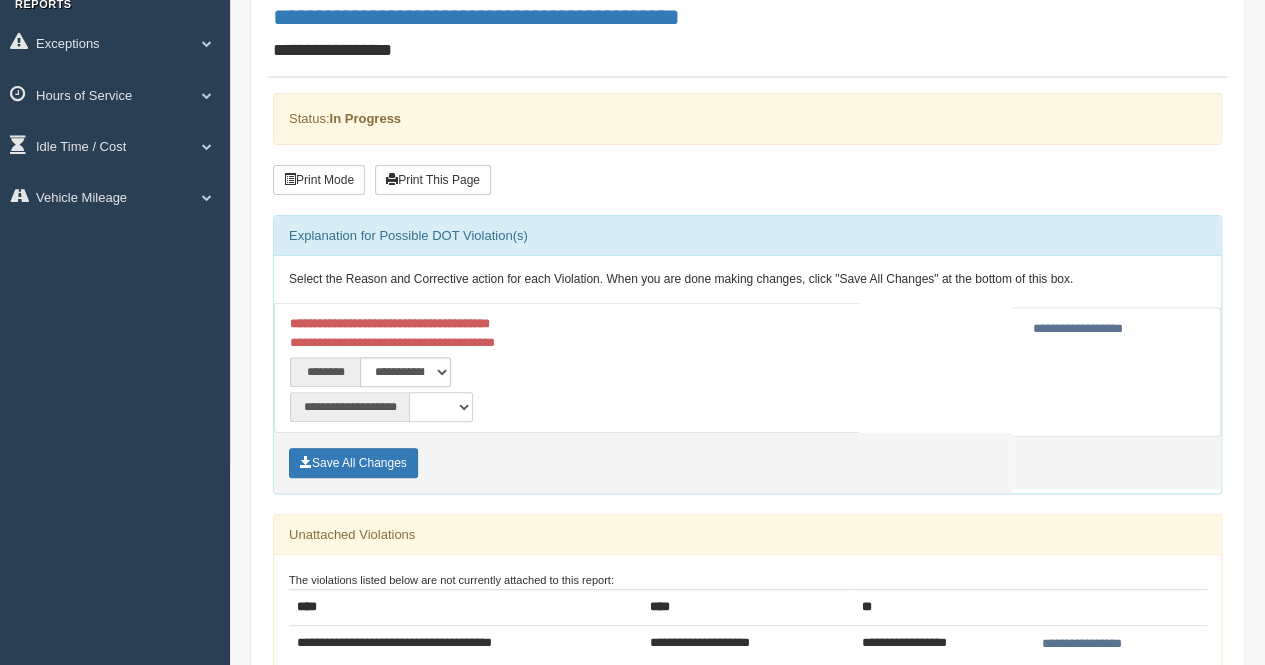 click on "**********" at bounding box center [441, 407] 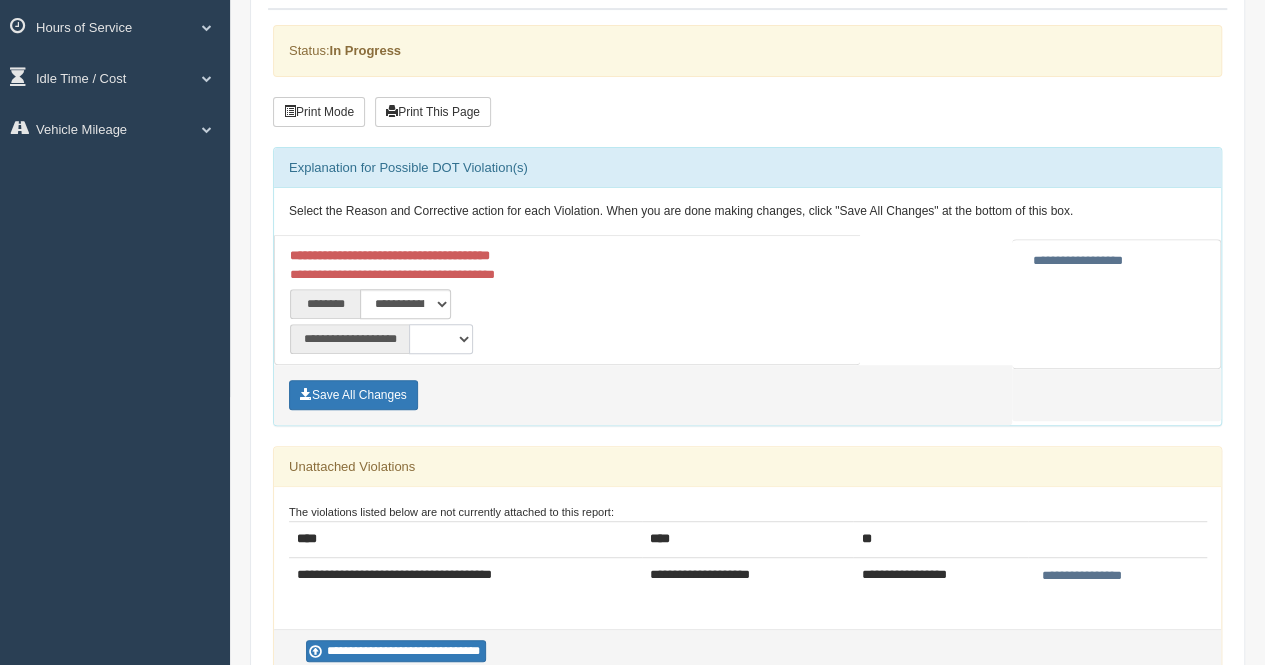 scroll, scrollTop: 300, scrollLeft: 0, axis: vertical 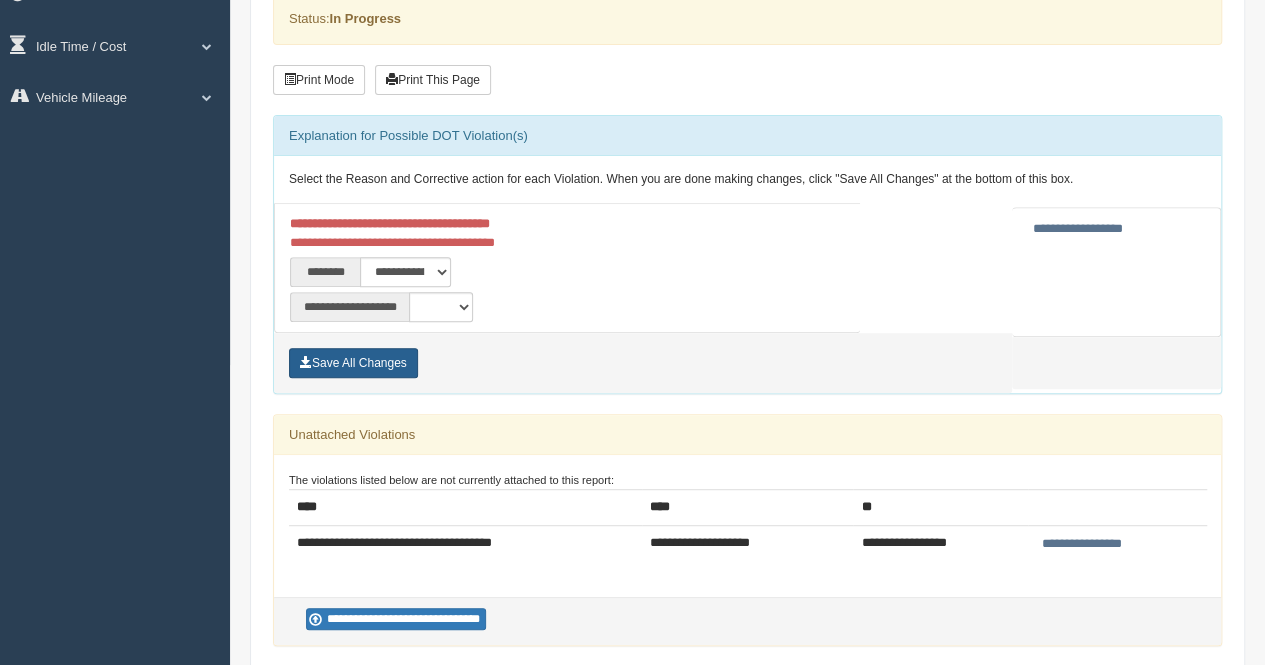 click on "Save All Changes" at bounding box center (353, 363) 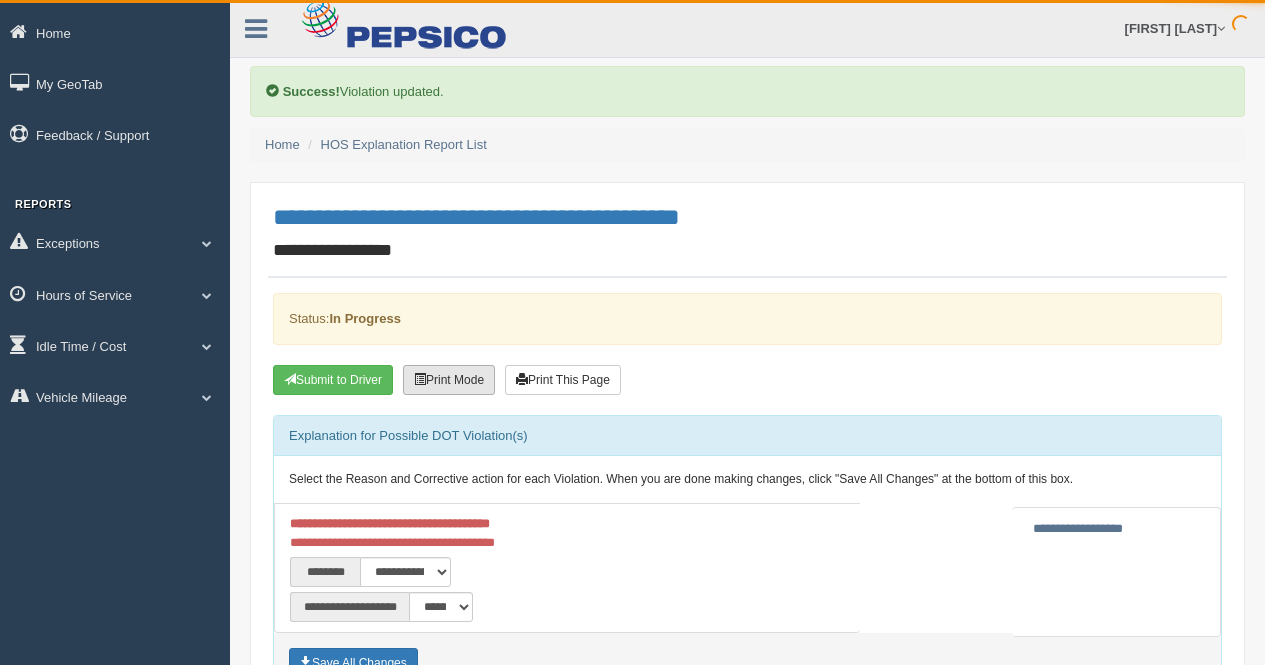 scroll, scrollTop: 0, scrollLeft: 0, axis: both 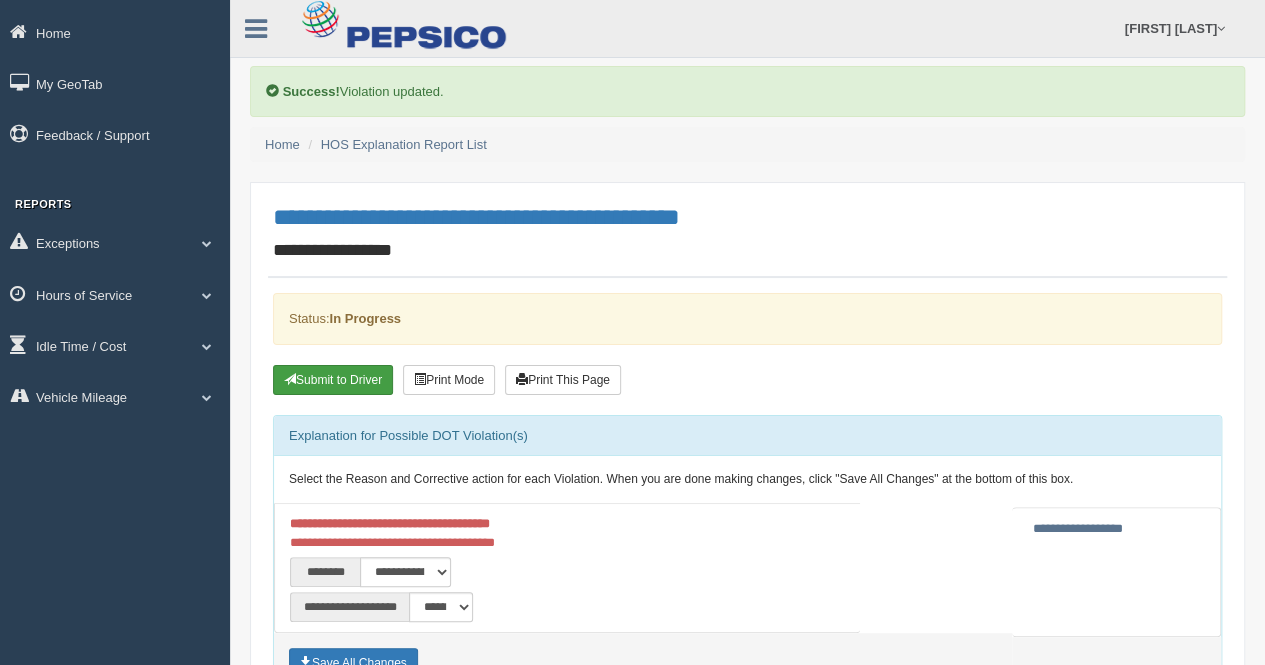 click on "Submit to Driver" at bounding box center (333, 380) 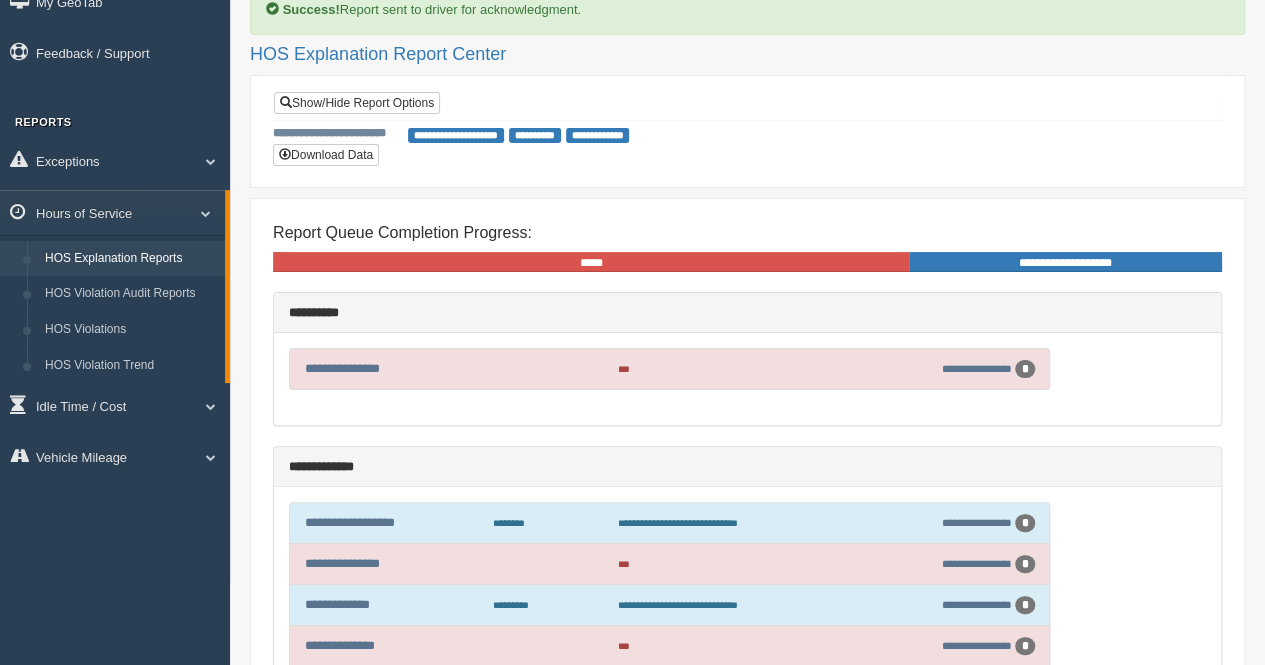scroll, scrollTop: 100, scrollLeft: 0, axis: vertical 